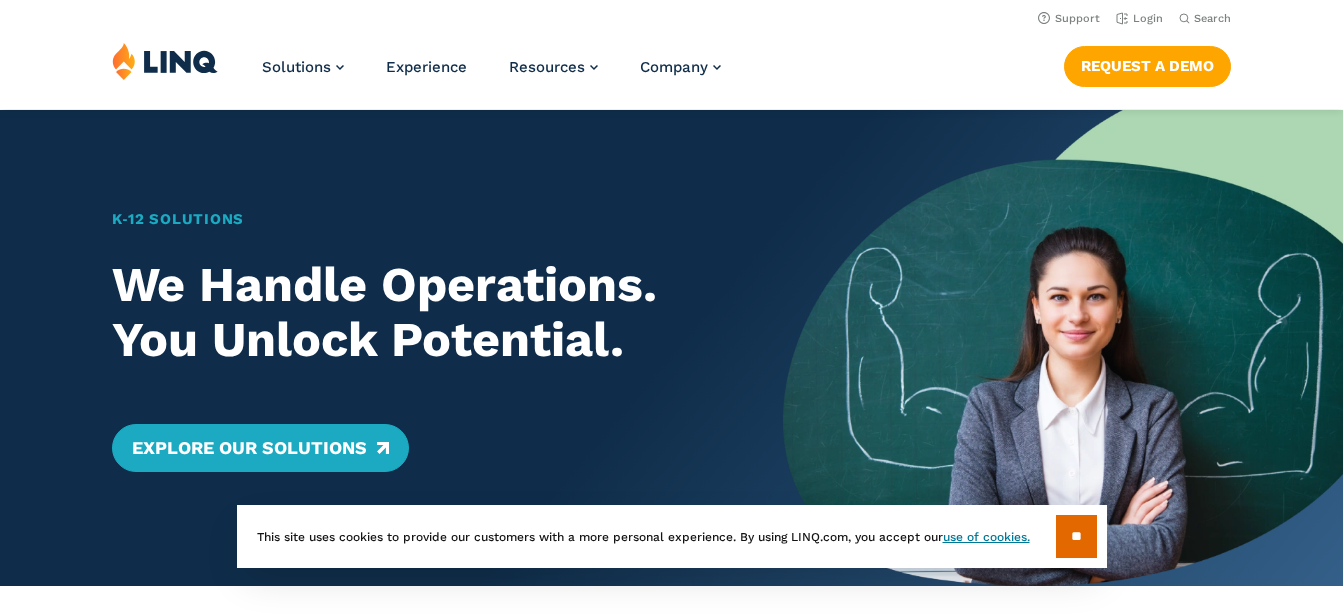 scroll, scrollTop: 0, scrollLeft: 0, axis: both 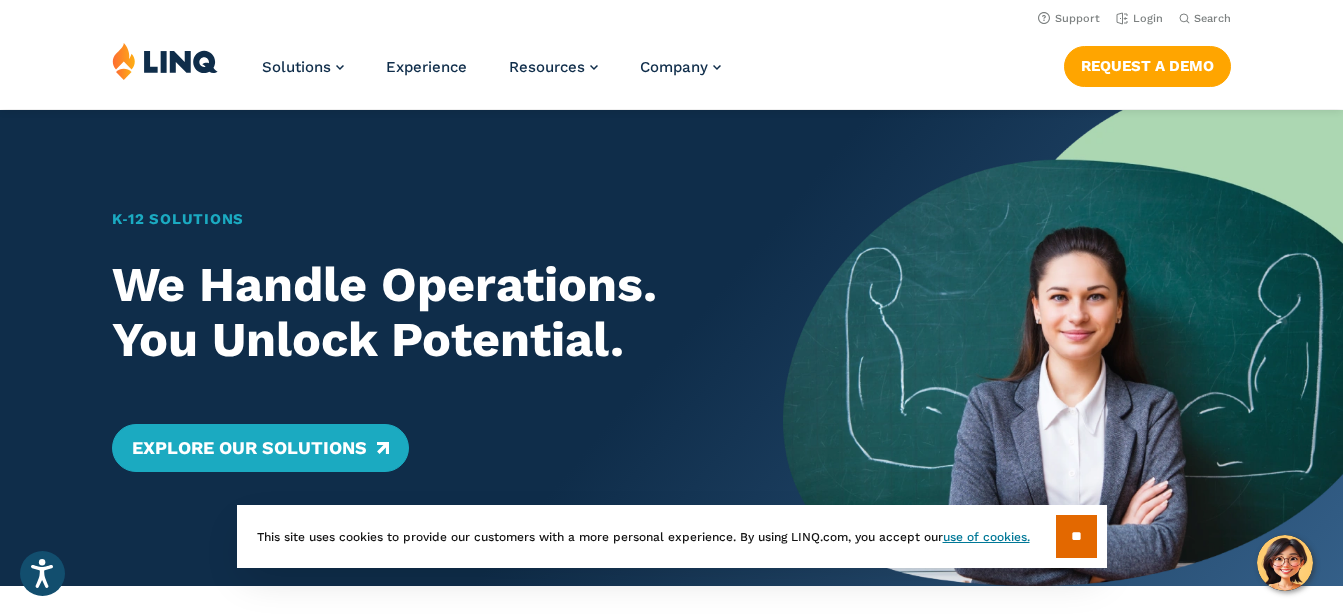 drag, startPoint x: 1154, startPoint y: 0, endPoint x: 335, endPoint y: 33, distance: 819.66455 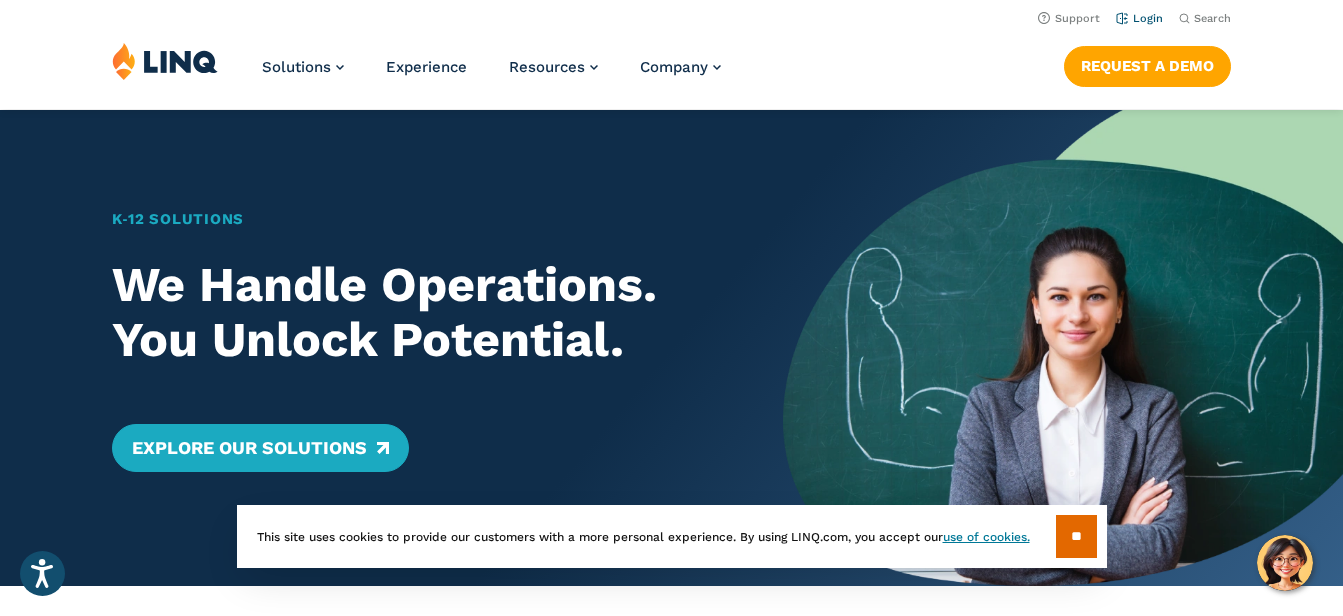 click on "Login" at bounding box center (1139, 18) 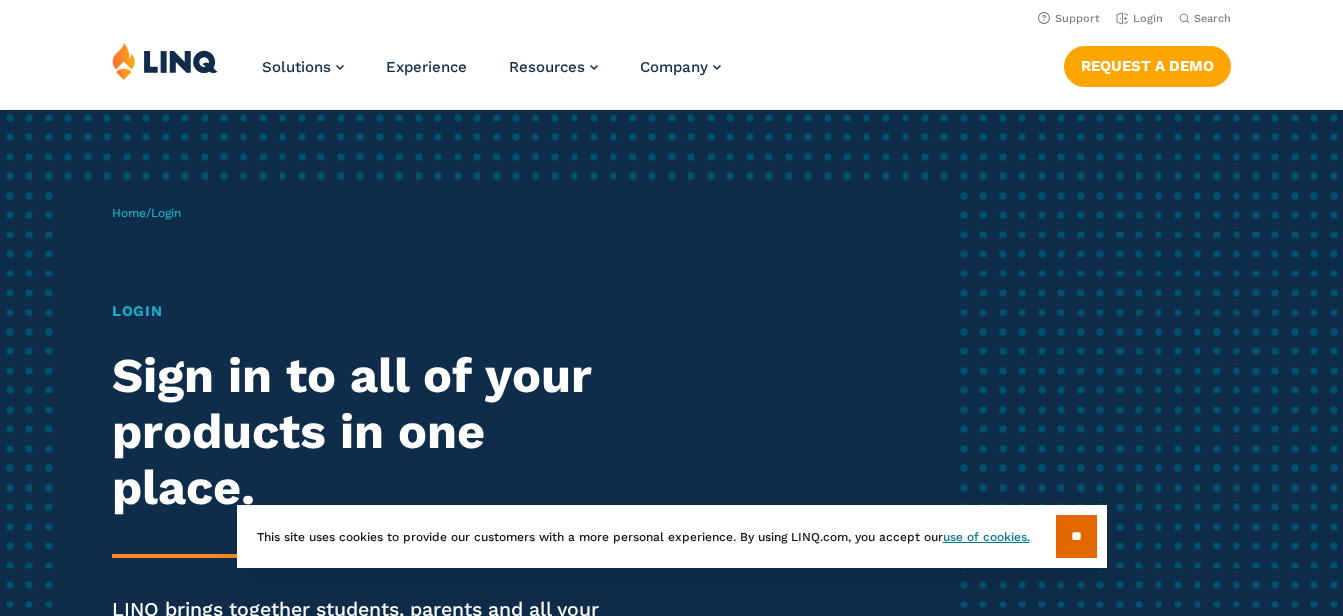 scroll, scrollTop: 0, scrollLeft: 0, axis: both 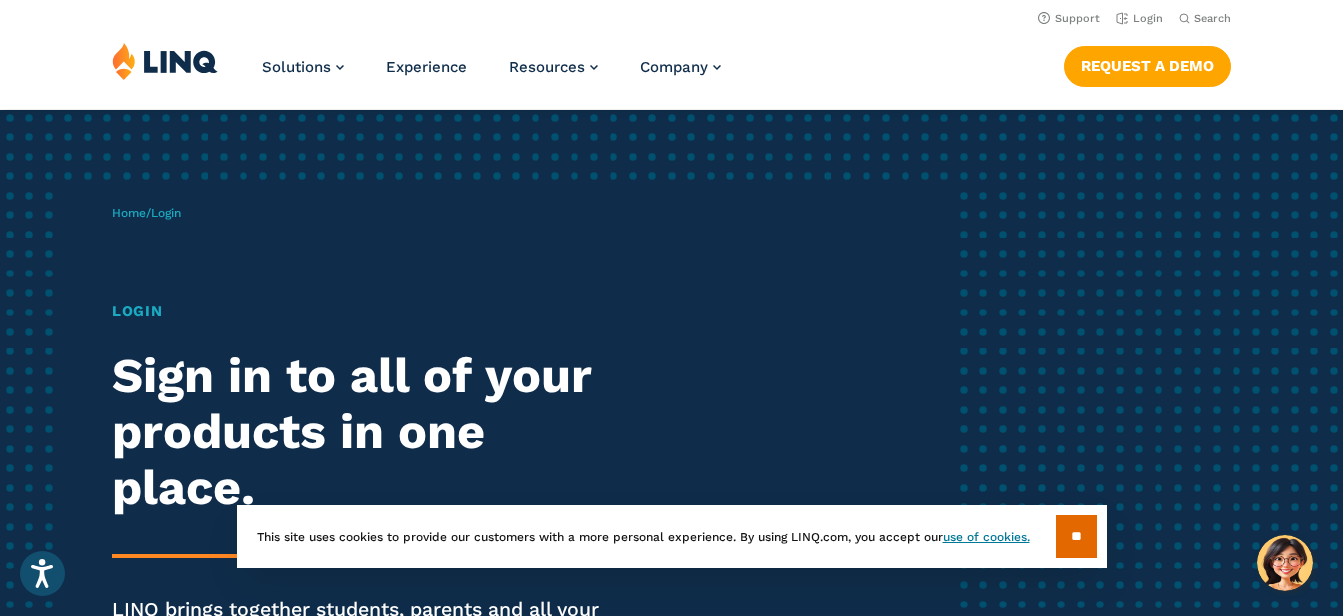 click on "Login" at bounding box center [370, 311] 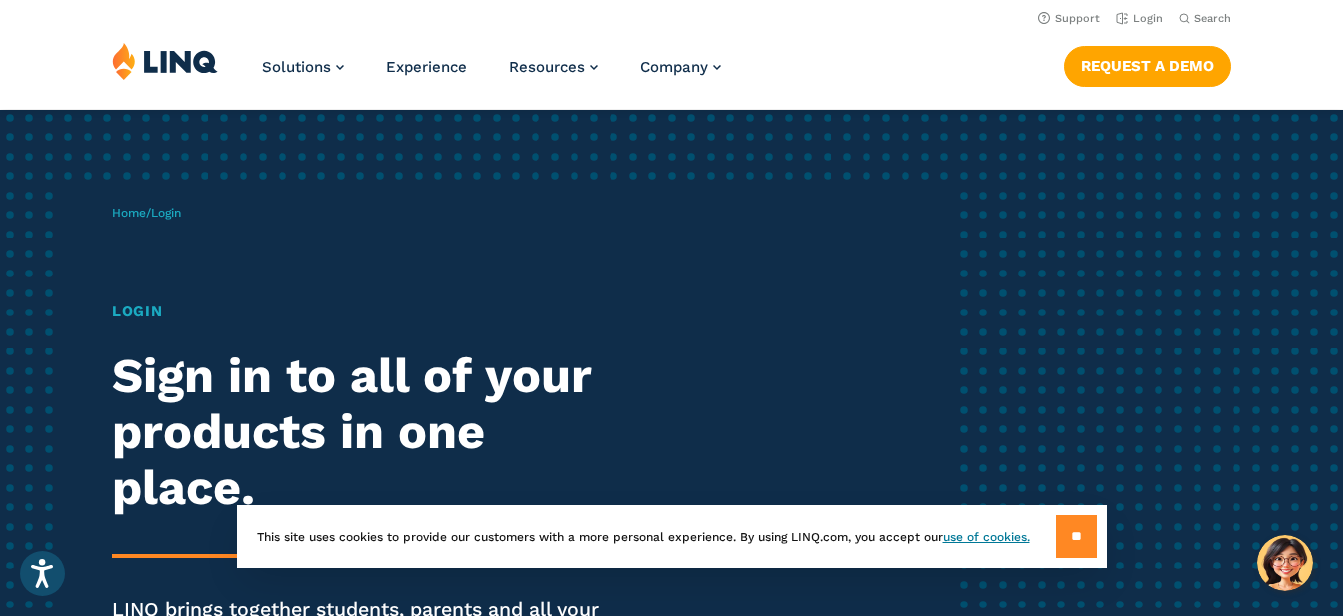 click on "**" at bounding box center [1076, 536] 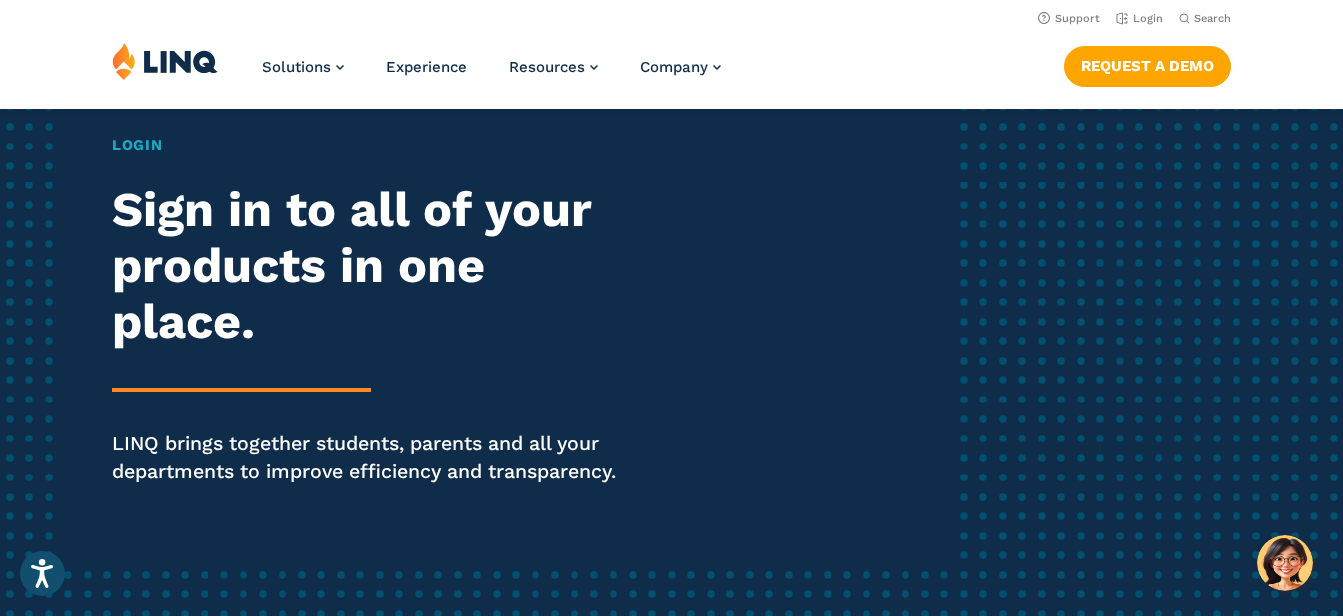 scroll, scrollTop: 0, scrollLeft: 0, axis: both 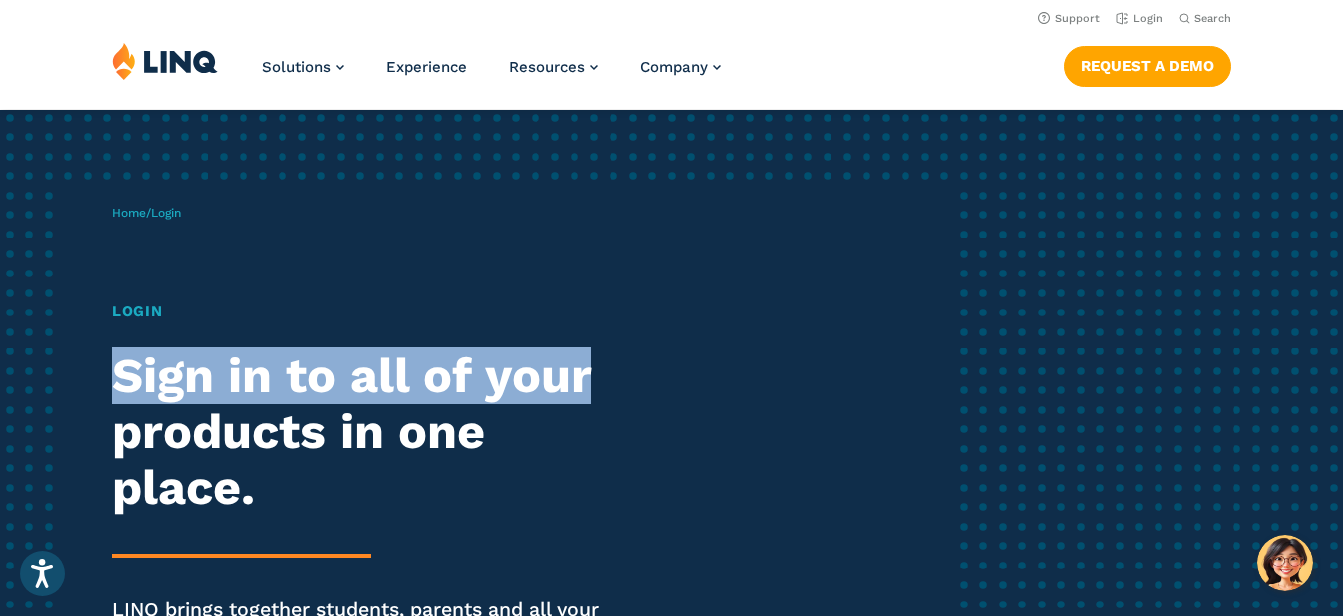 drag, startPoint x: 1328, startPoint y: 219, endPoint x: 1282, endPoint y: 397, distance: 183.84776 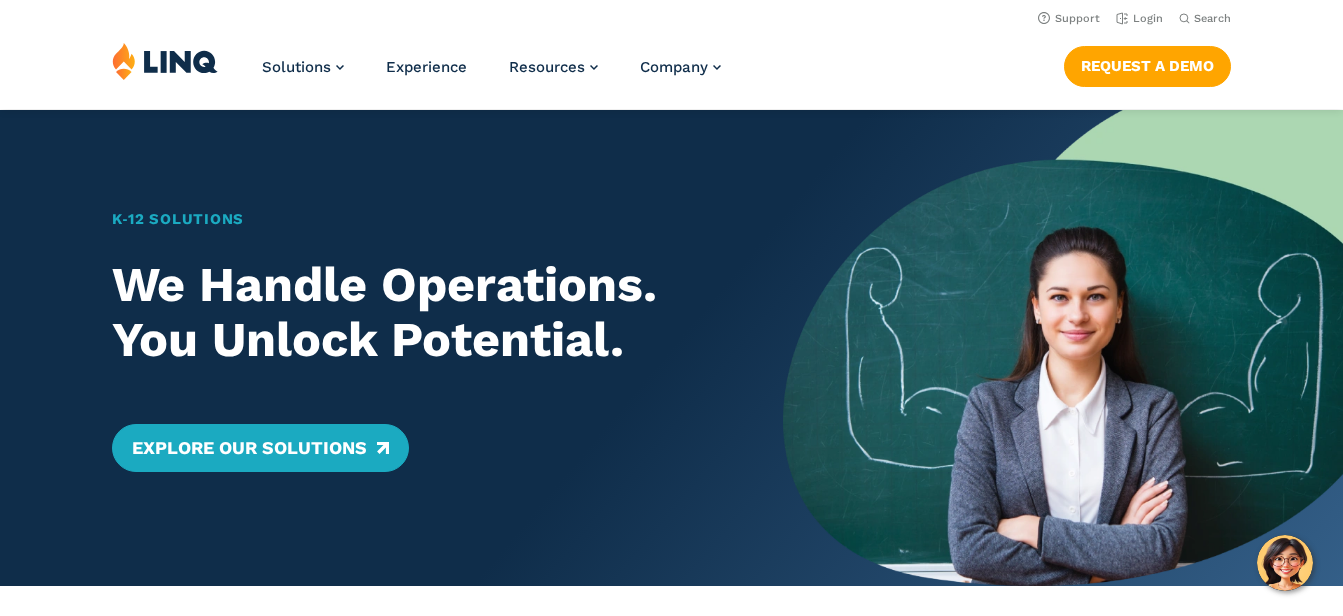 scroll, scrollTop: 0, scrollLeft: 0, axis: both 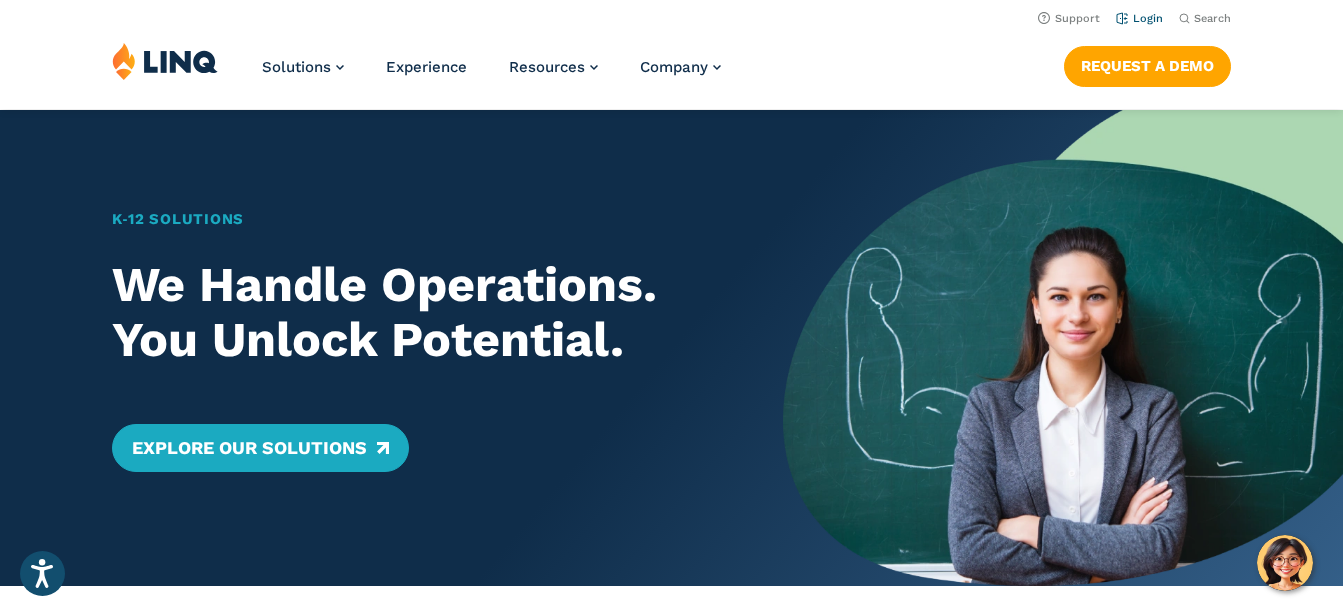 click on "Login" at bounding box center (1139, 17) 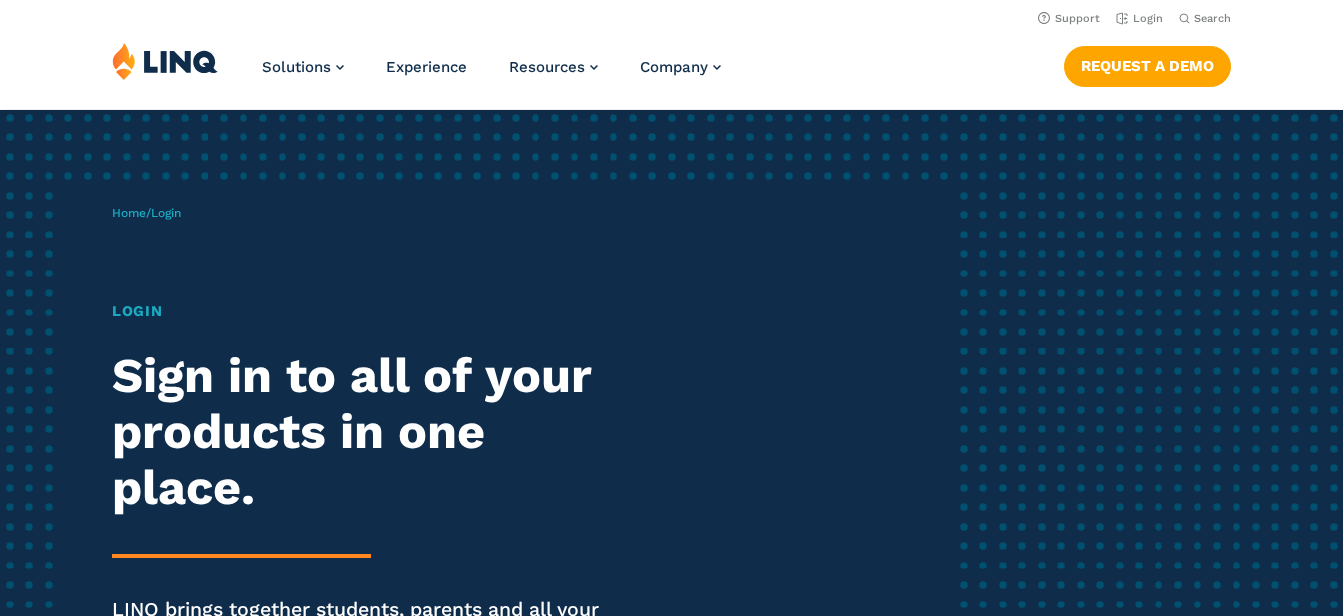 scroll, scrollTop: 0, scrollLeft: 0, axis: both 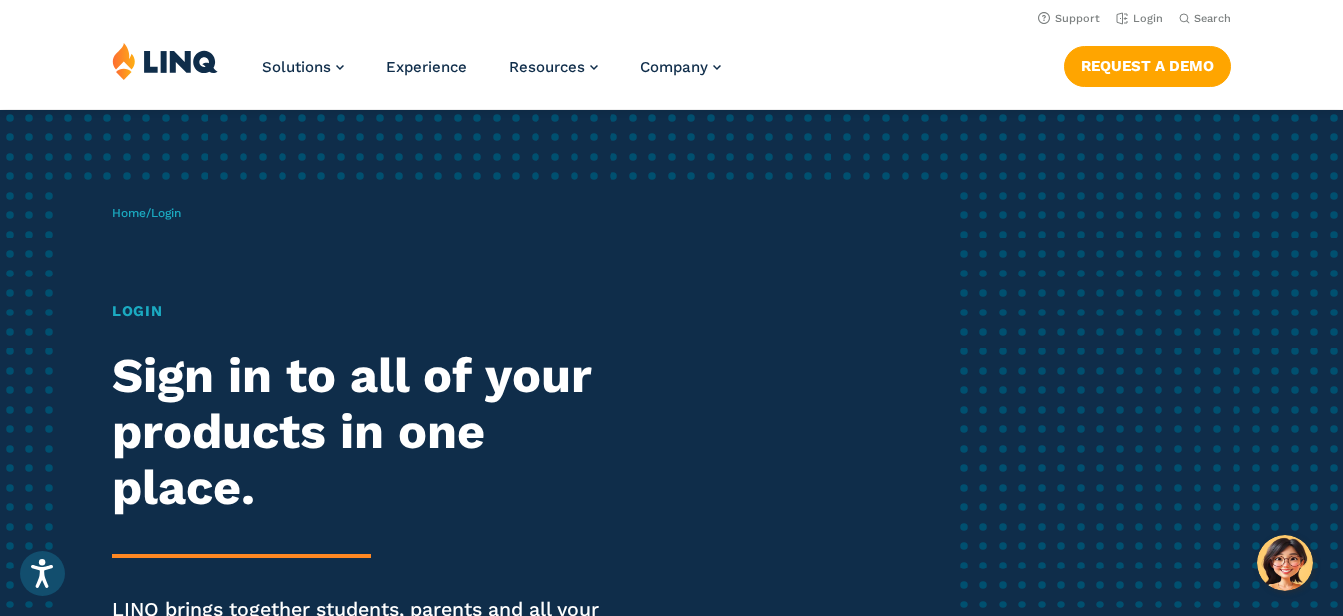 click on "Login" at bounding box center [166, 213] 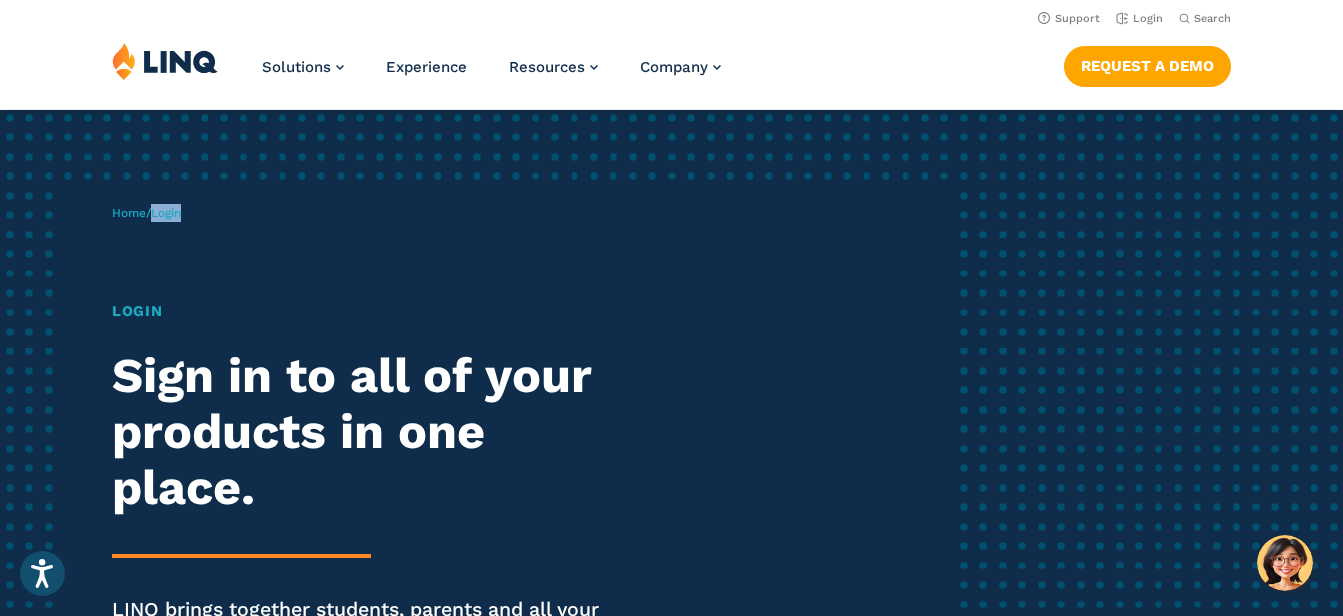 click on "Login" at bounding box center (166, 213) 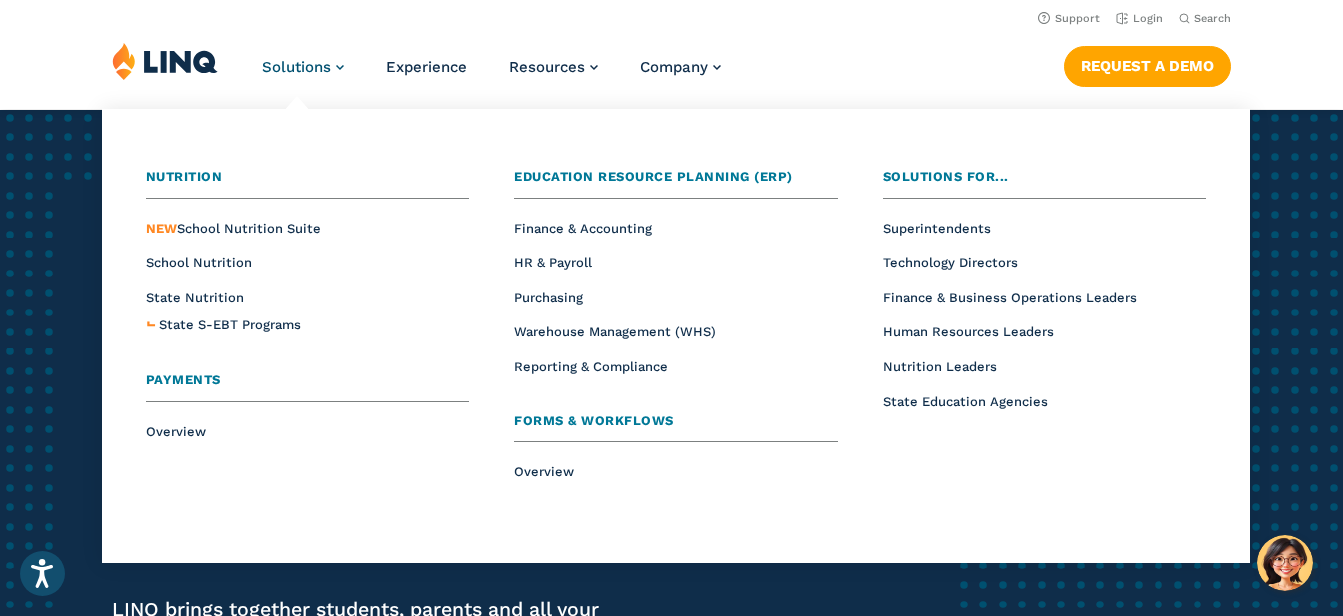click on "Solutions" at bounding box center [303, 67] 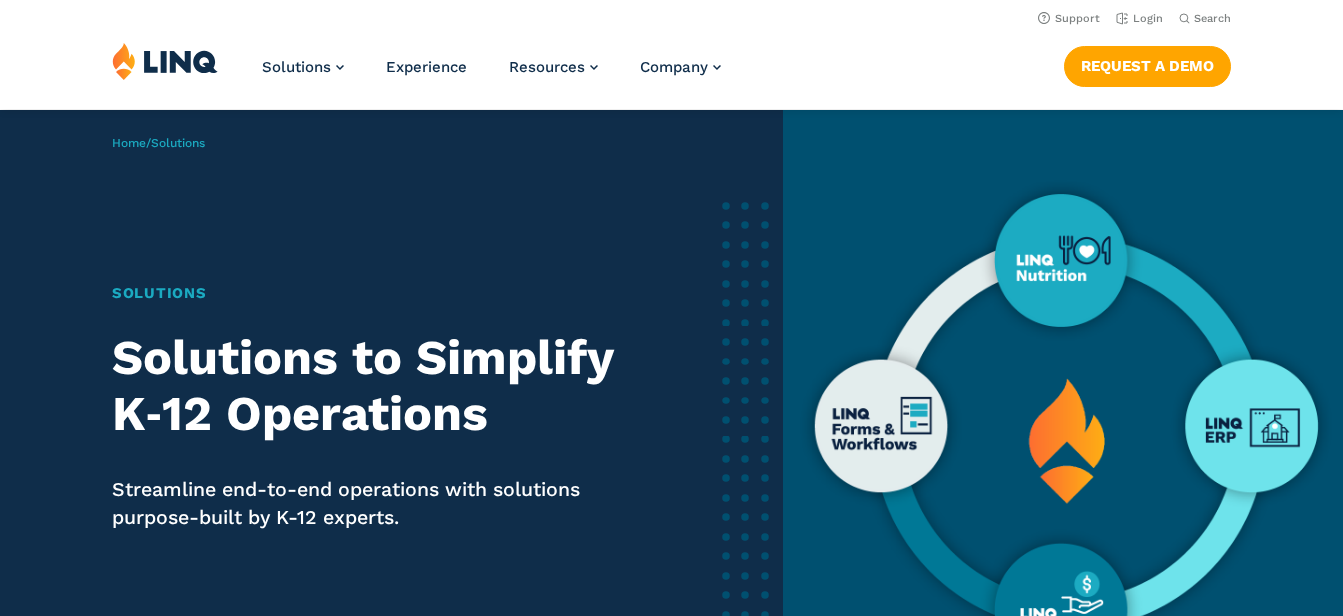 scroll, scrollTop: 0, scrollLeft: 0, axis: both 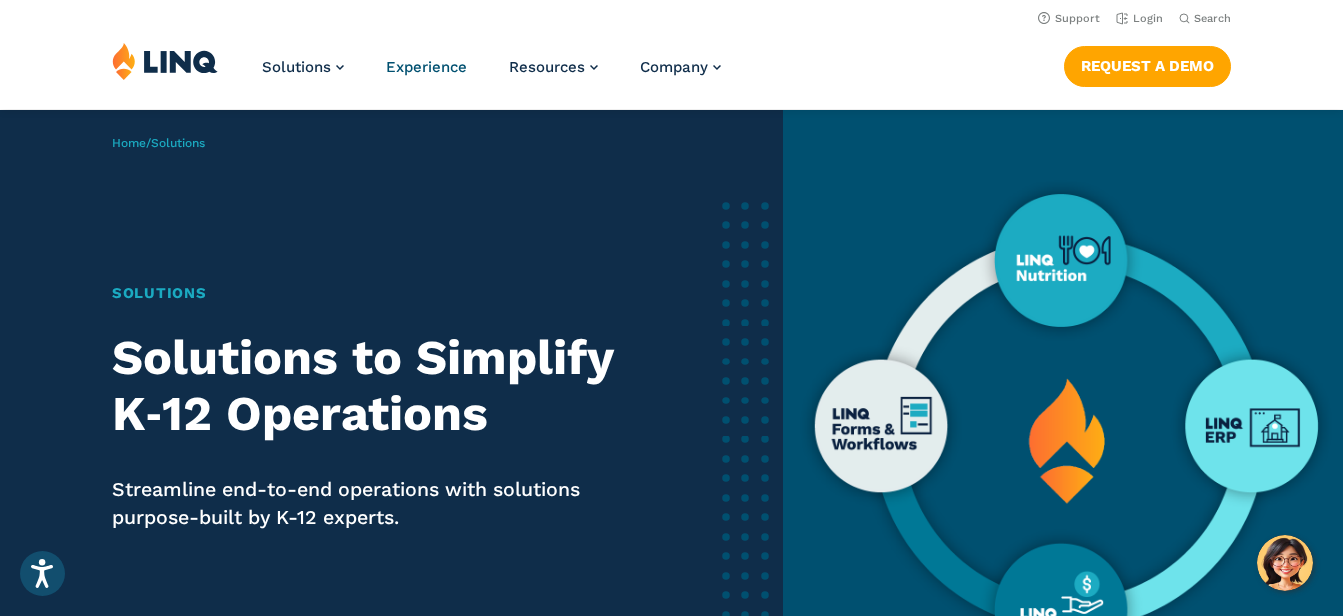 click on "Experience" at bounding box center [426, 67] 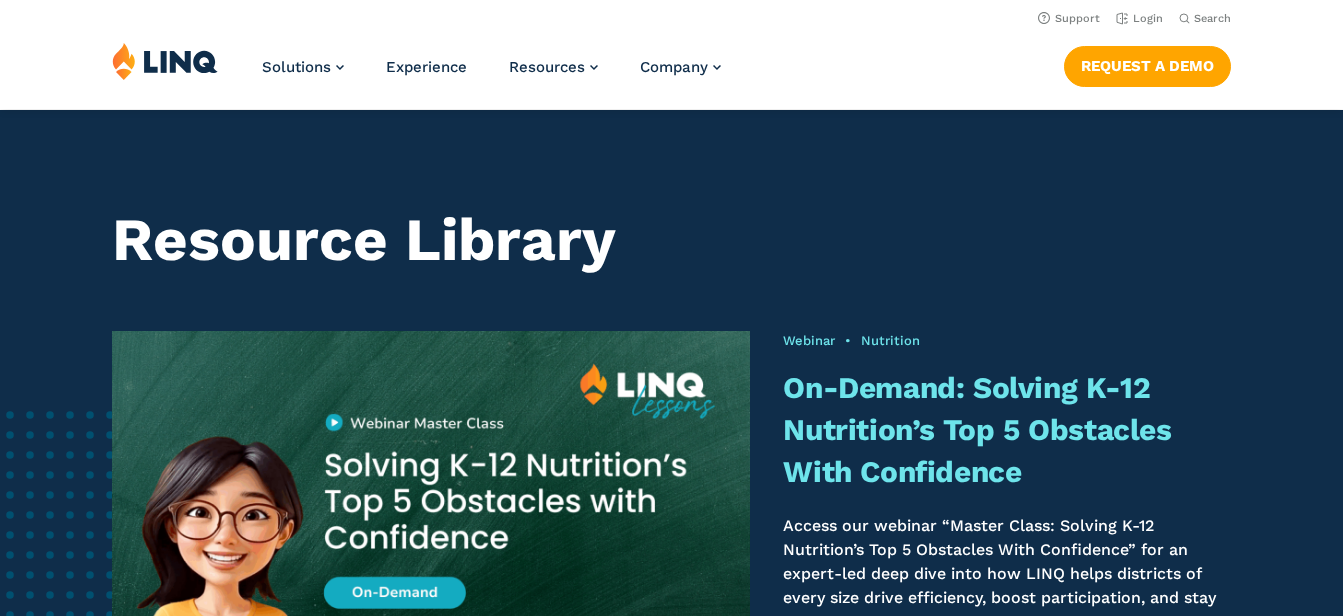 scroll, scrollTop: 0, scrollLeft: 0, axis: both 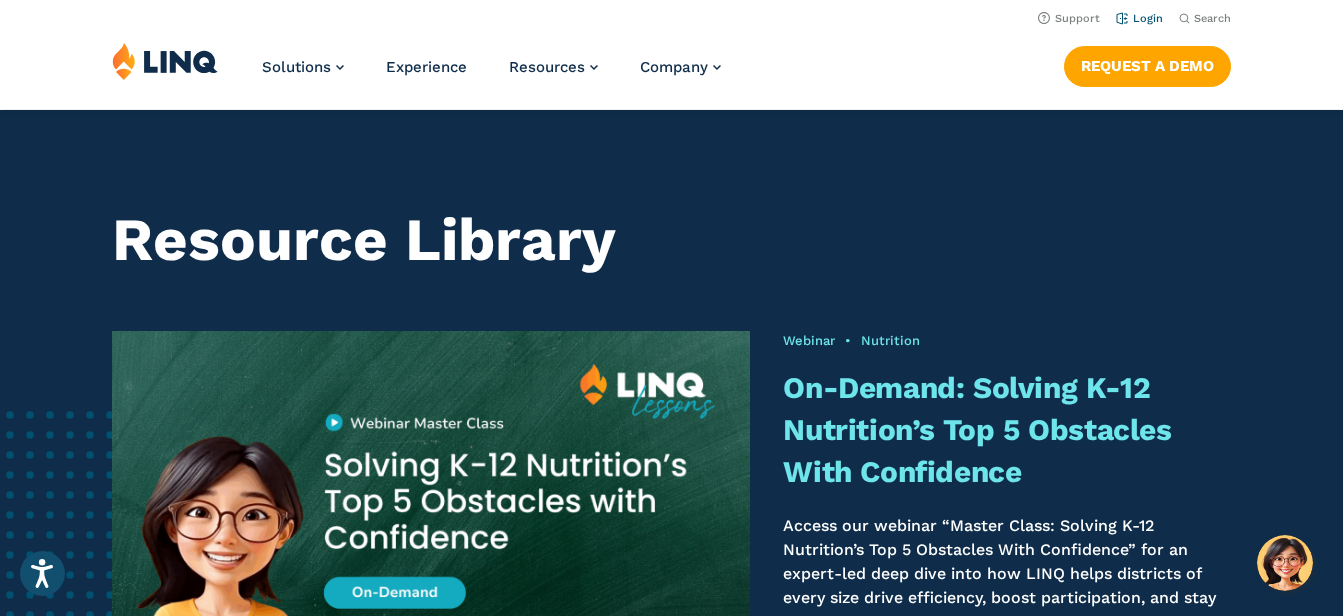 click on "Login" at bounding box center [1139, 18] 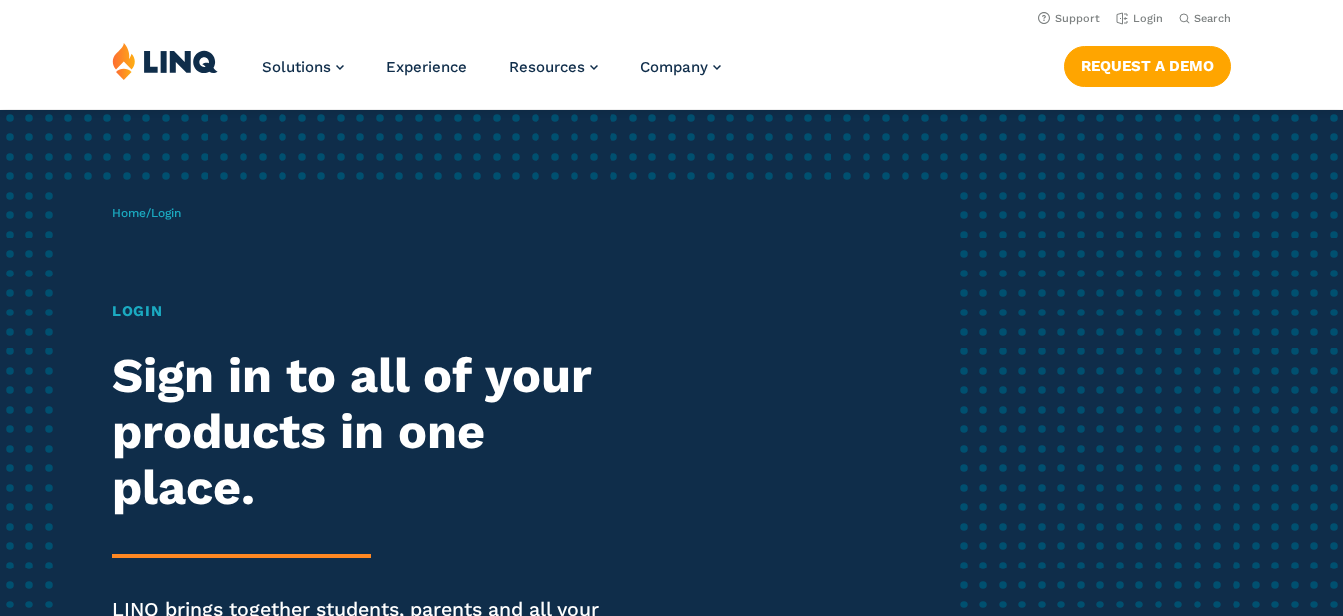 scroll, scrollTop: 0, scrollLeft: 0, axis: both 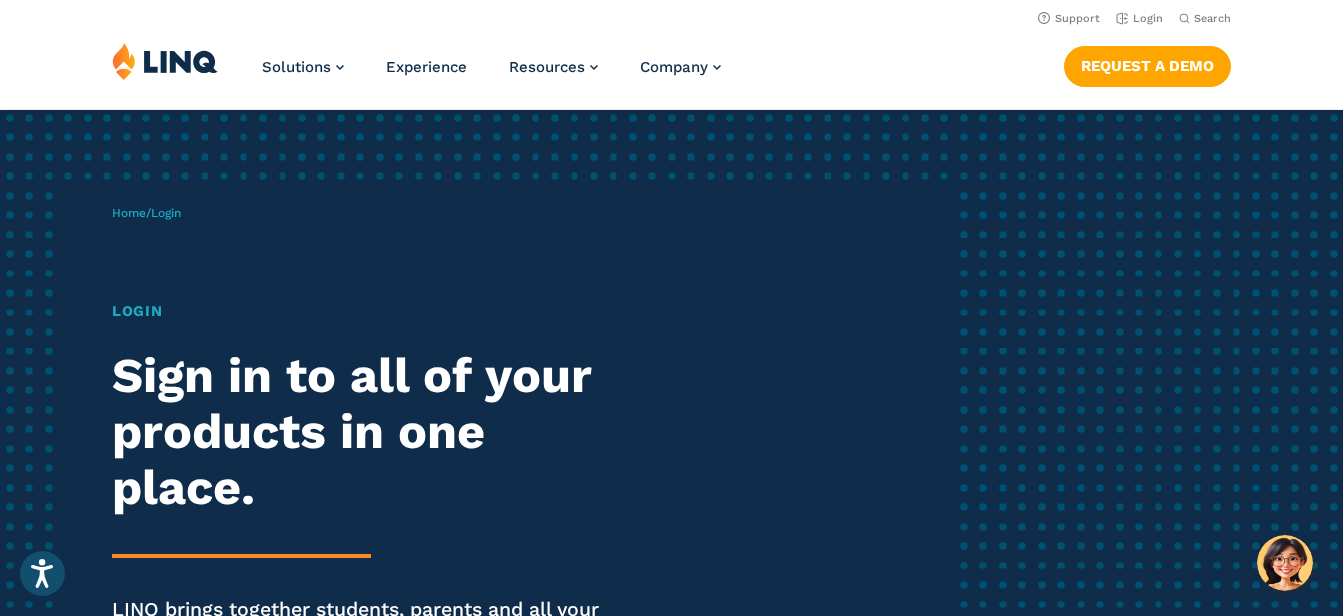click on "Sign in to all of your products in one place." at bounding box center [370, 431] 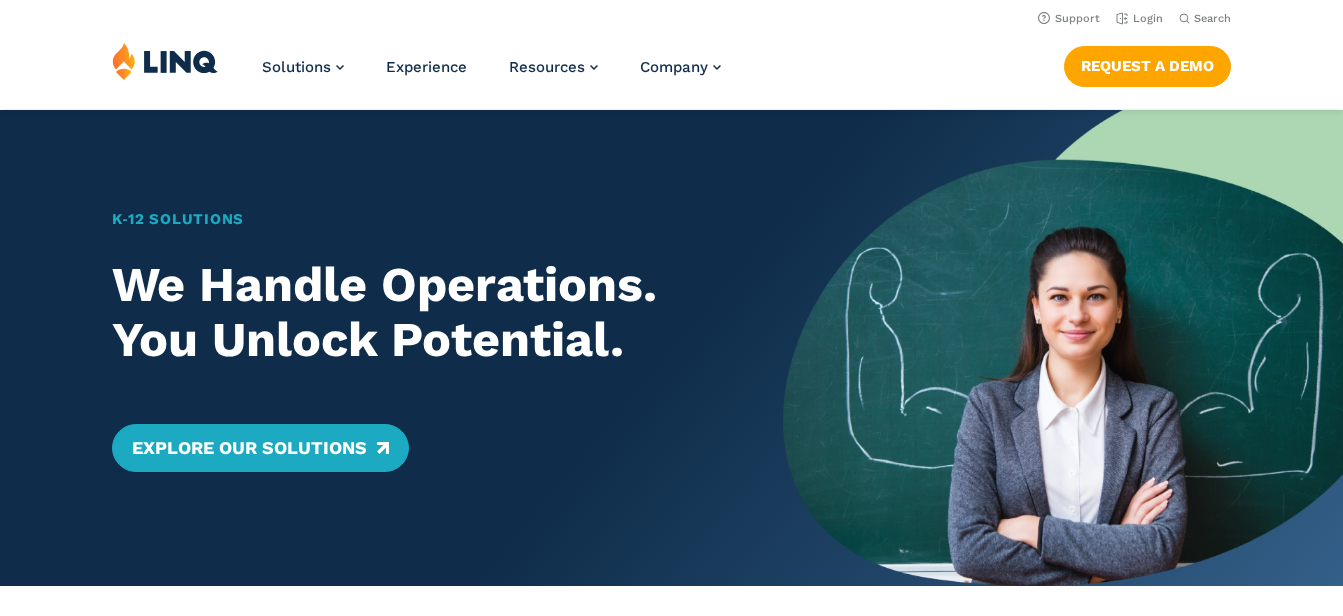 scroll, scrollTop: 0, scrollLeft: 0, axis: both 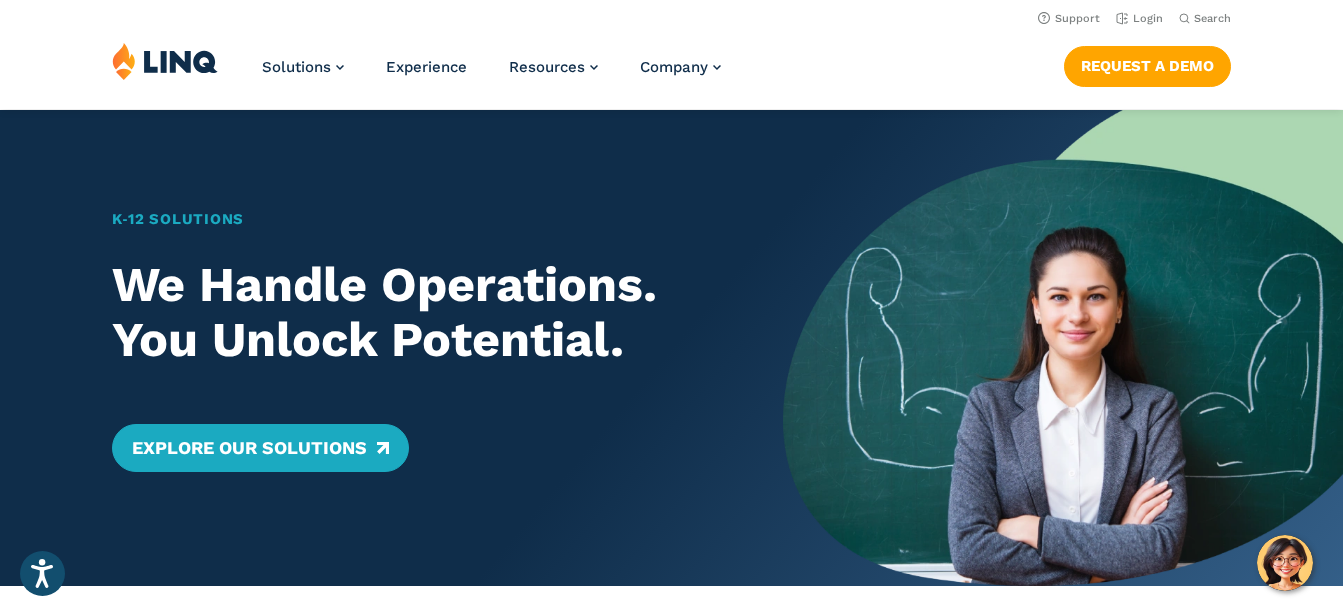 click on "K‑12 Solutions
We Handle Operations. You Unlock Potential.
Explore Our Solutions" at bounding box center [391, 348] 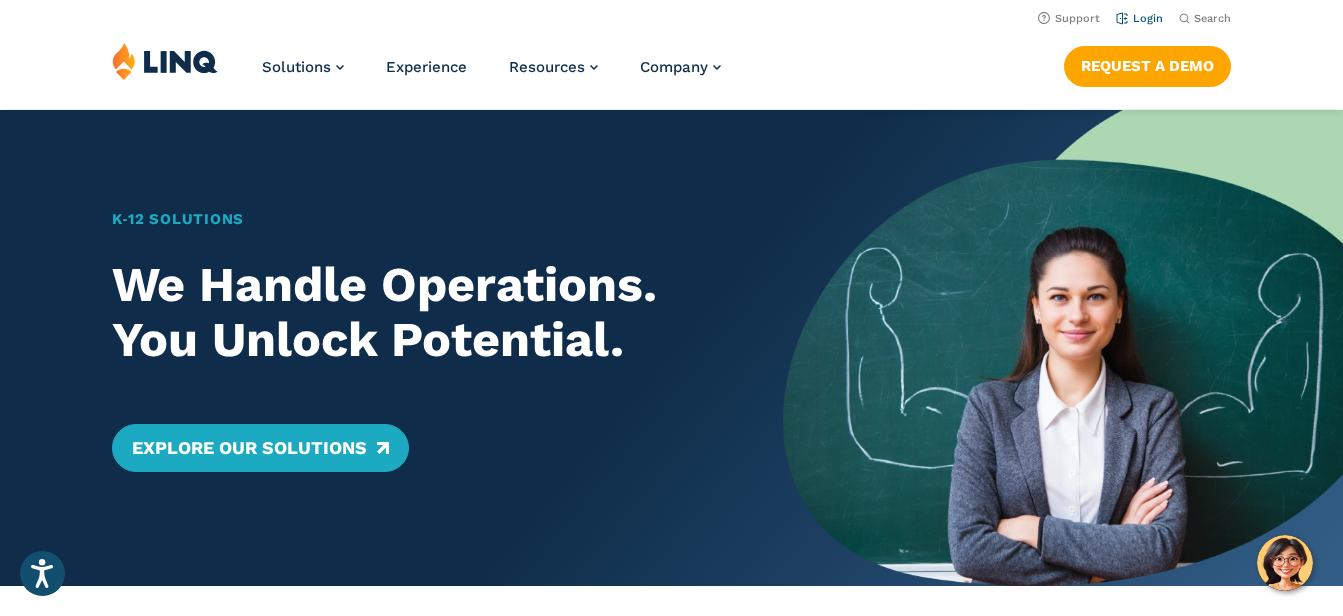 click on "Login" at bounding box center [1139, 18] 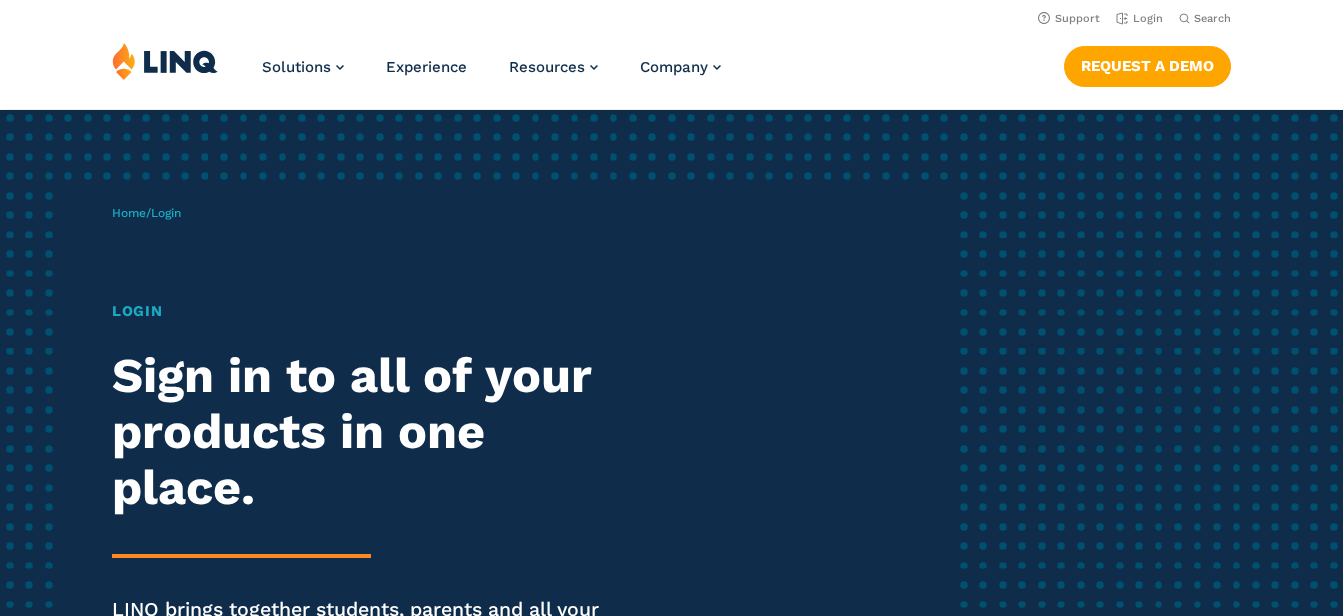 scroll, scrollTop: 0, scrollLeft: 0, axis: both 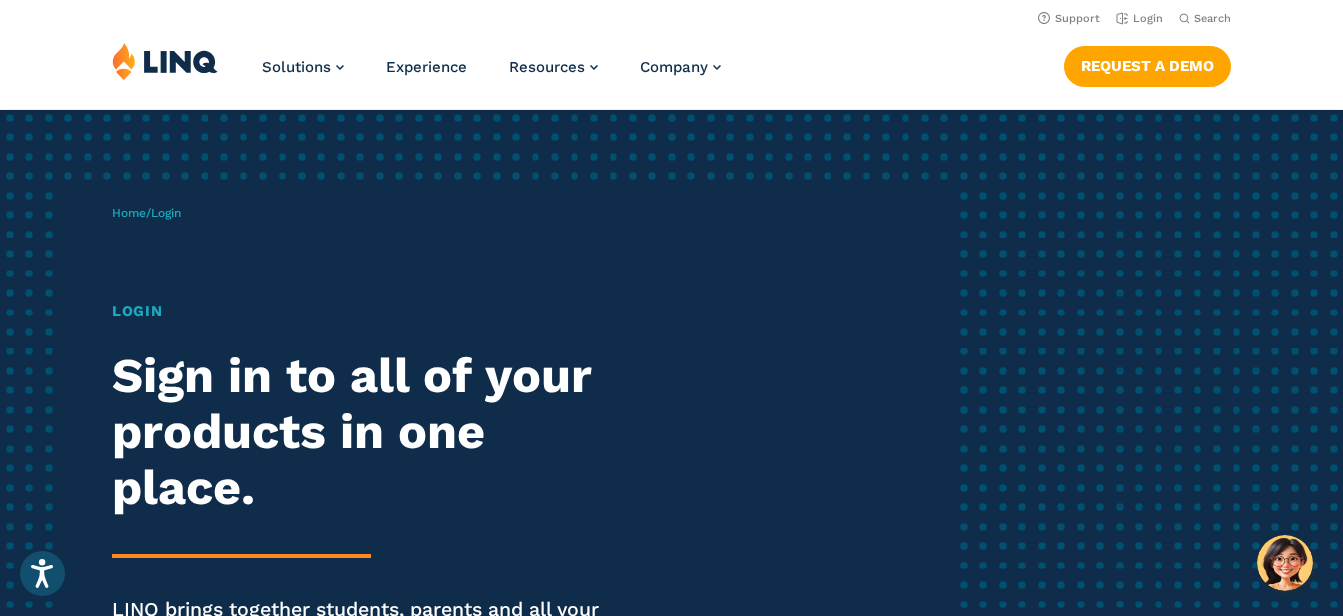 click on "Login" at bounding box center [370, 311] 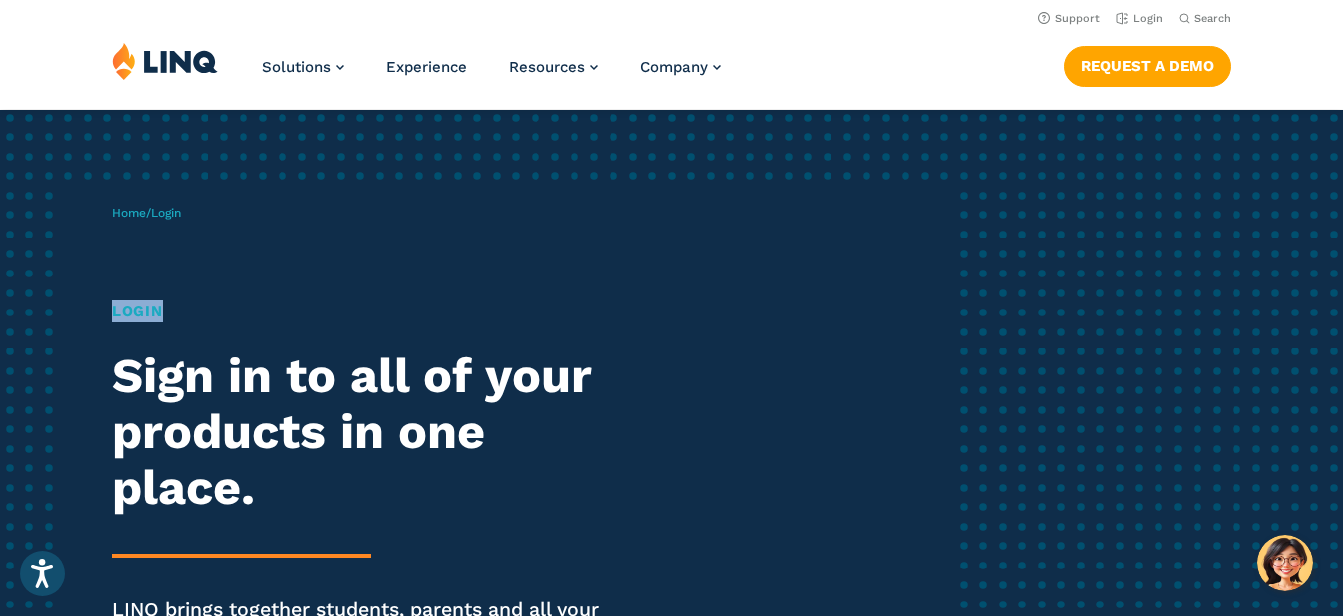 click on "Login" at bounding box center [370, 311] 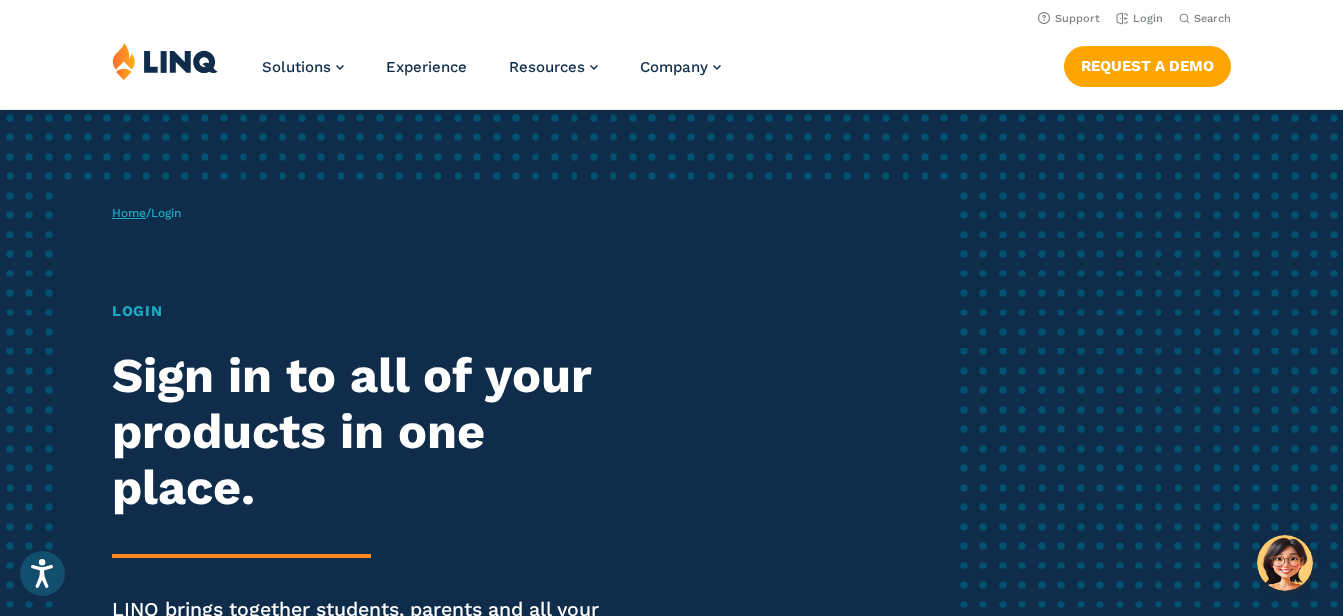 click on "Home" at bounding box center (129, 213) 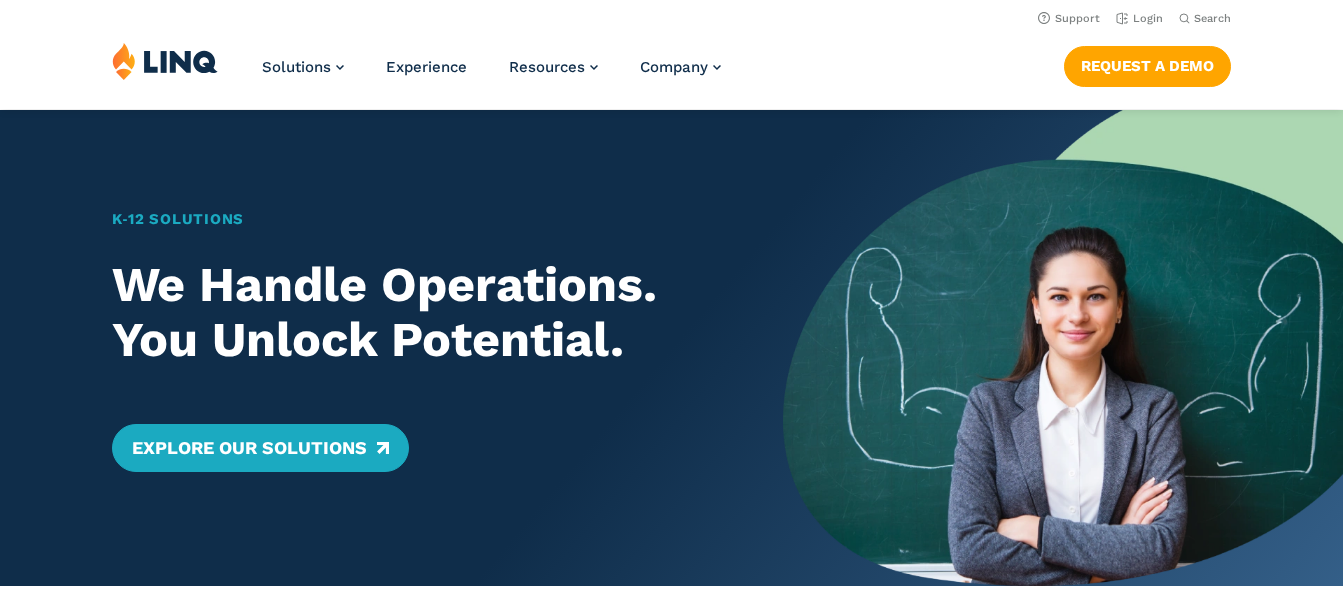 scroll, scrollTop: 0, scrollLeft: 0, axis: both 